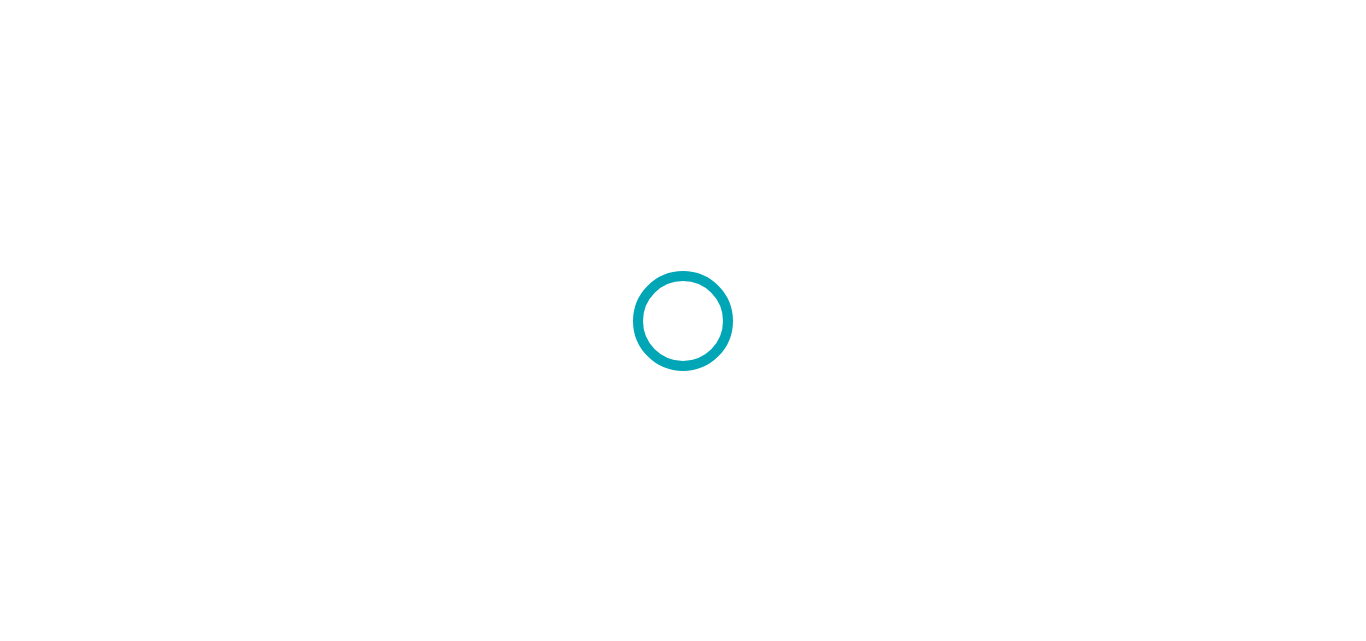scroll, scrollTop: 0, scrollLeft: 0, axis: both 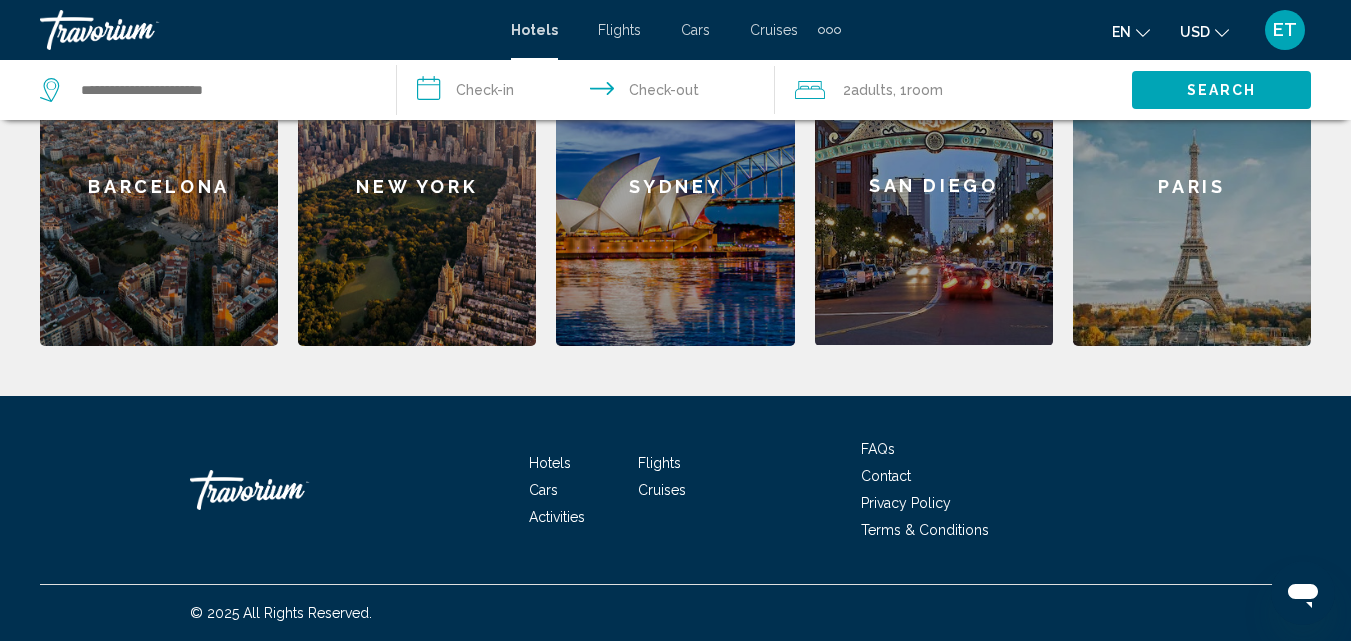 drag, startPoint x: 1342, startPoint y: 444, endPoint x: 1340, endPoint y: 413, distance: 31.06445 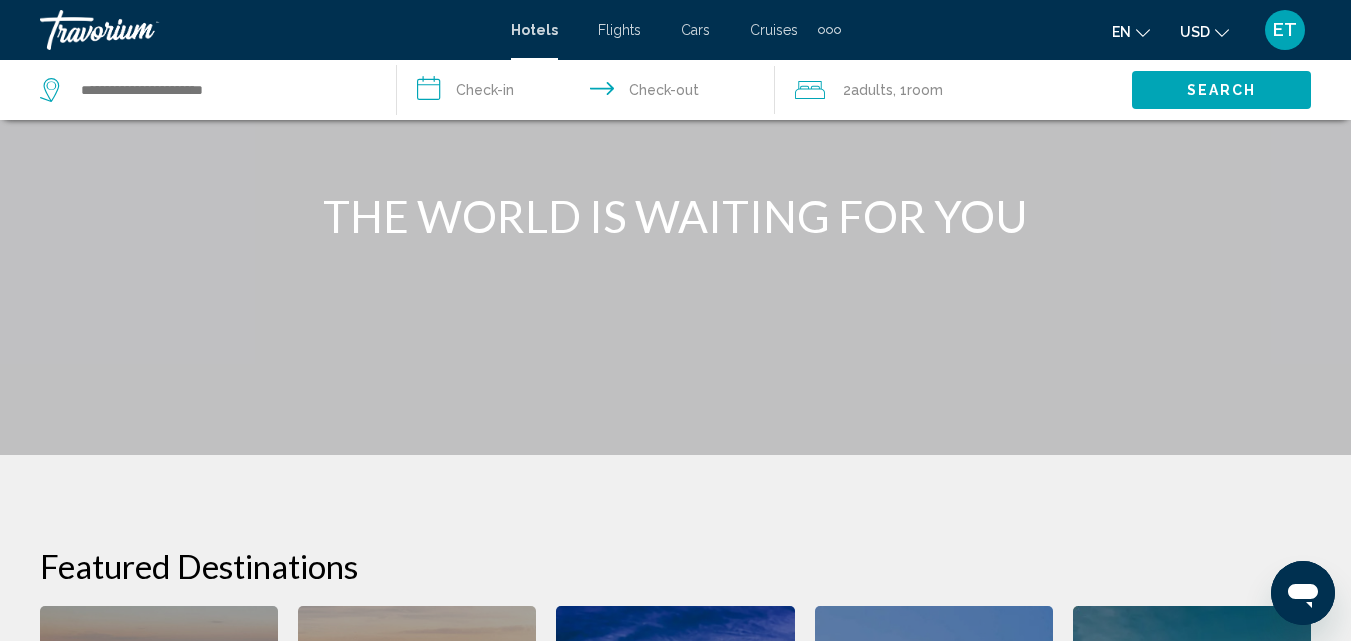 scroll, scrollTop: 0, scrollLeft: 0, axis: both 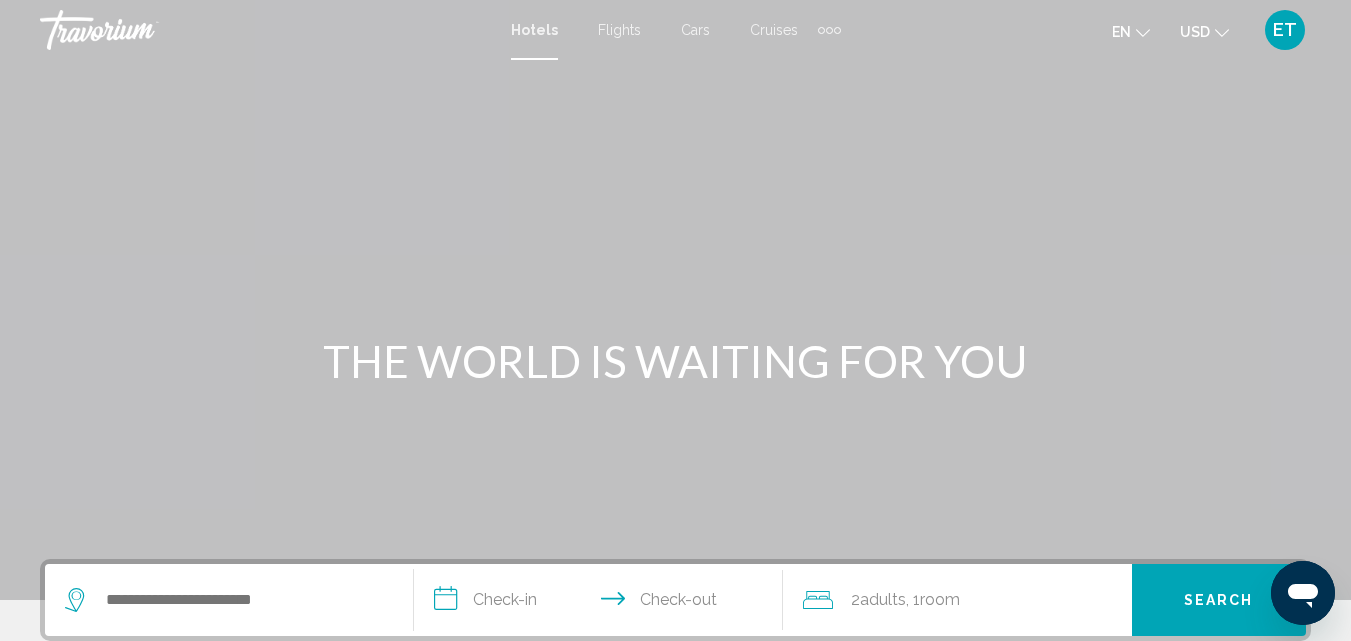 click on "Cruises" at bounding box center [774, 30] 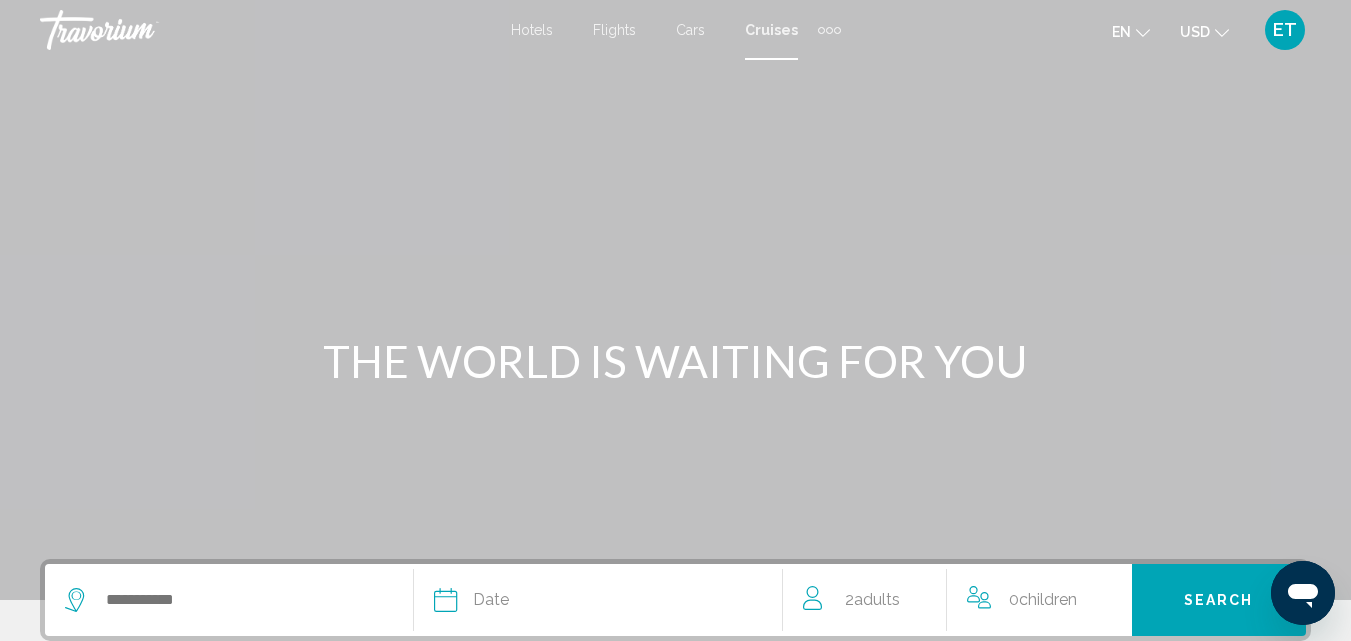 click at bounding box center (821, 30) 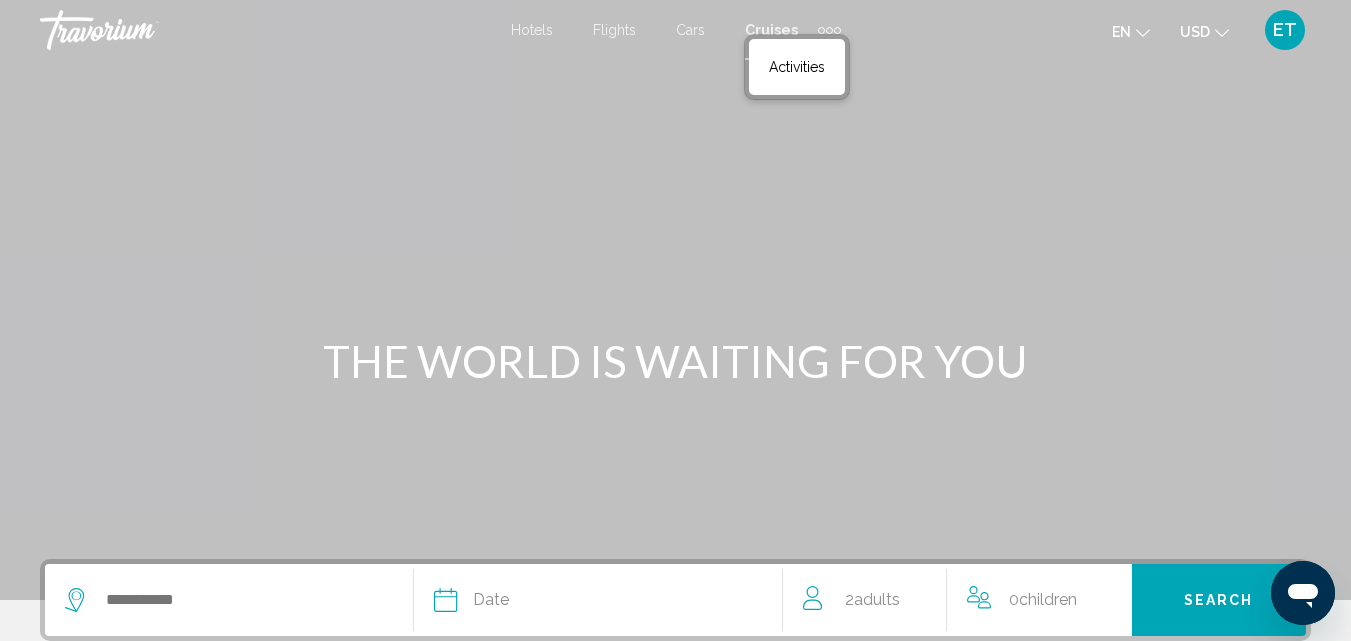 click on "Flights" at bounding box center (614, 30) 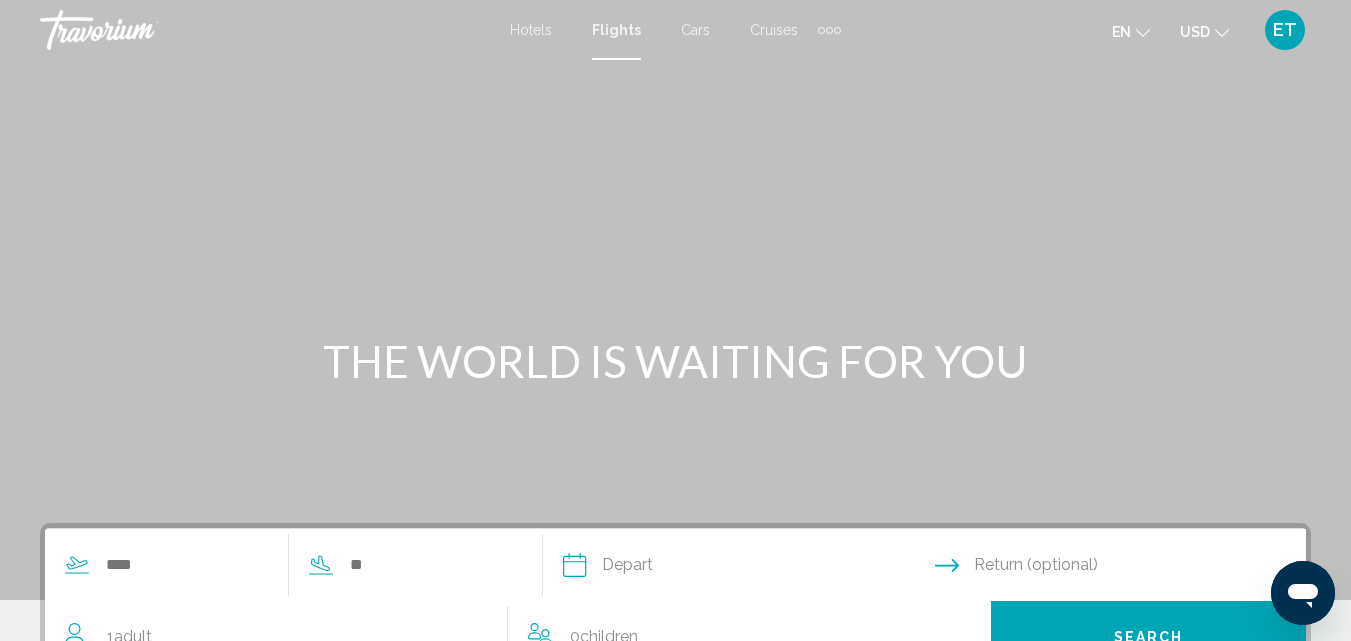 click on "en
English Español Français Italiano Português русский" 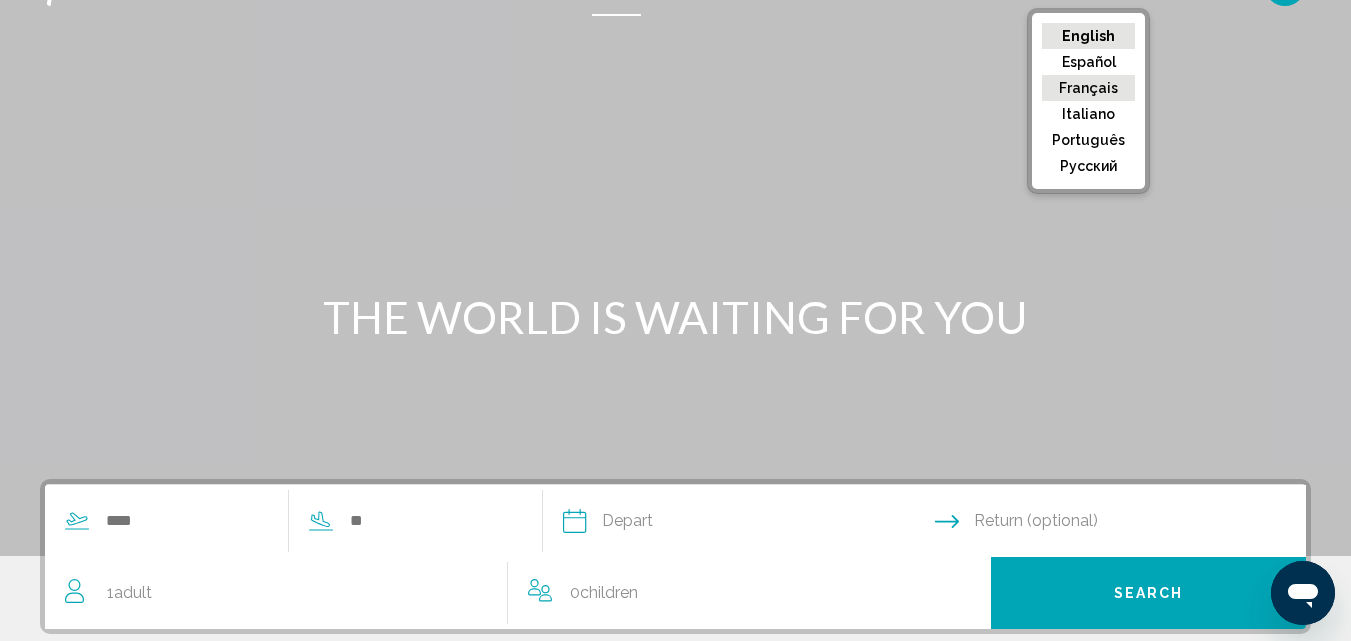 scroll, scrollTop: 0, scrollLeft: 0, axis: both 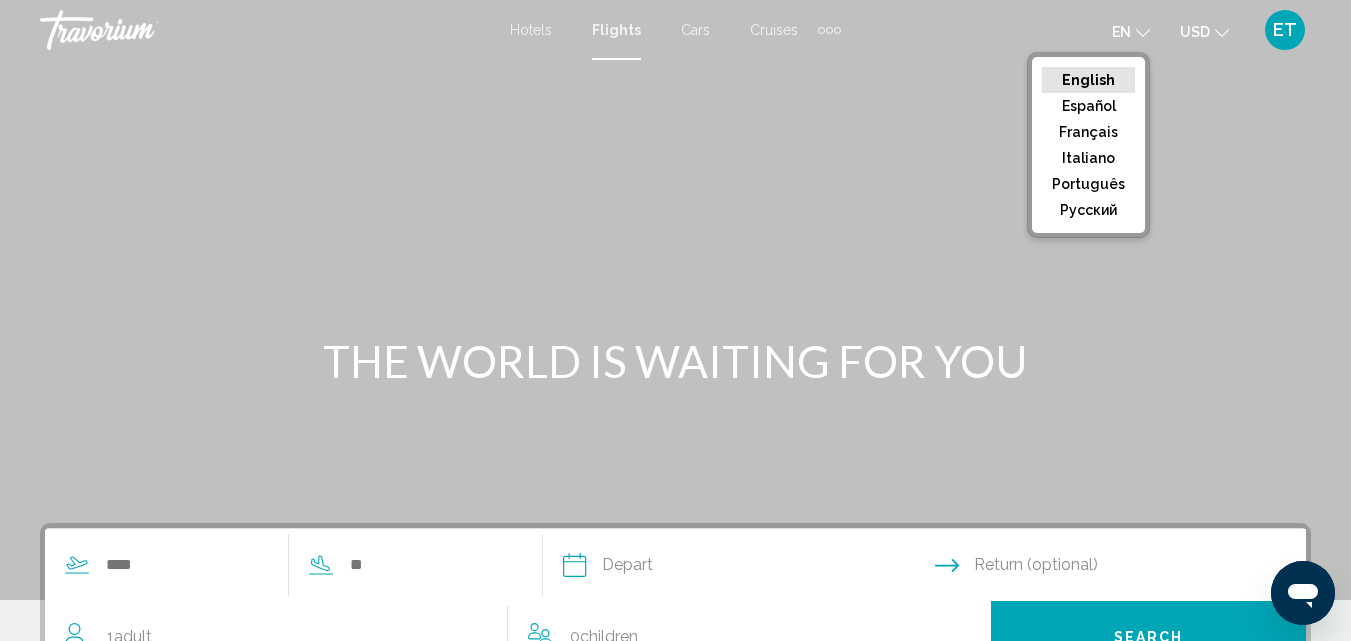 click at bounding box center (675, 300) 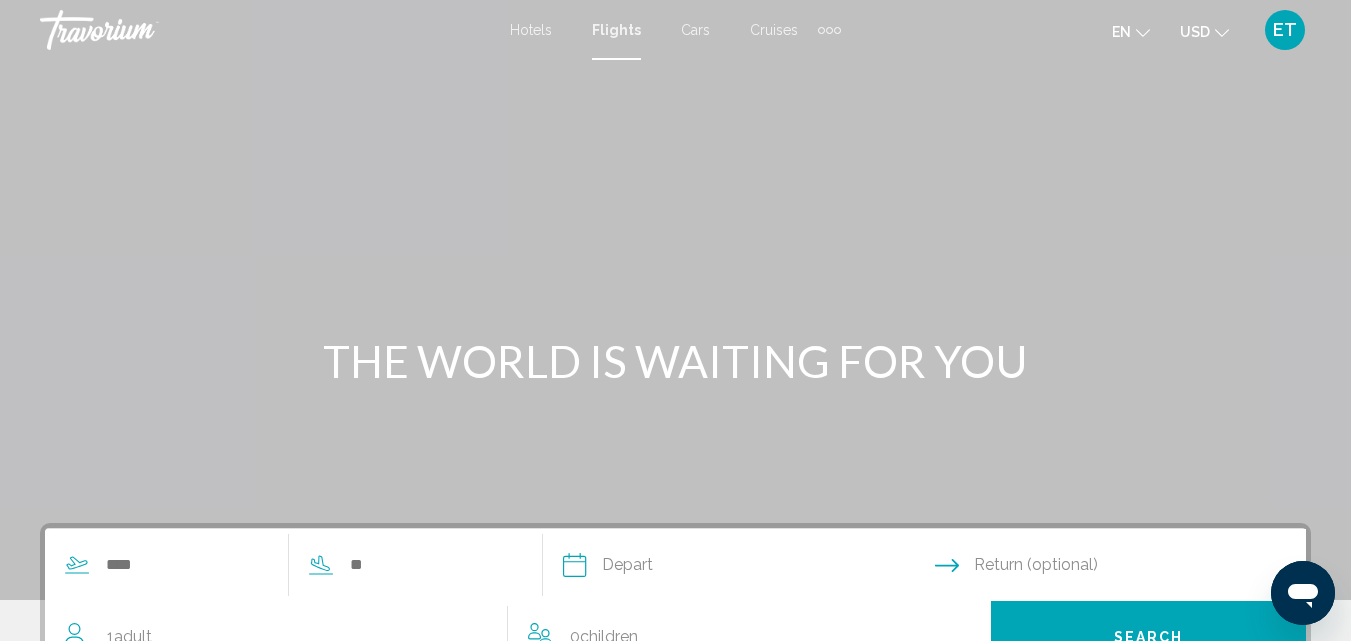 click 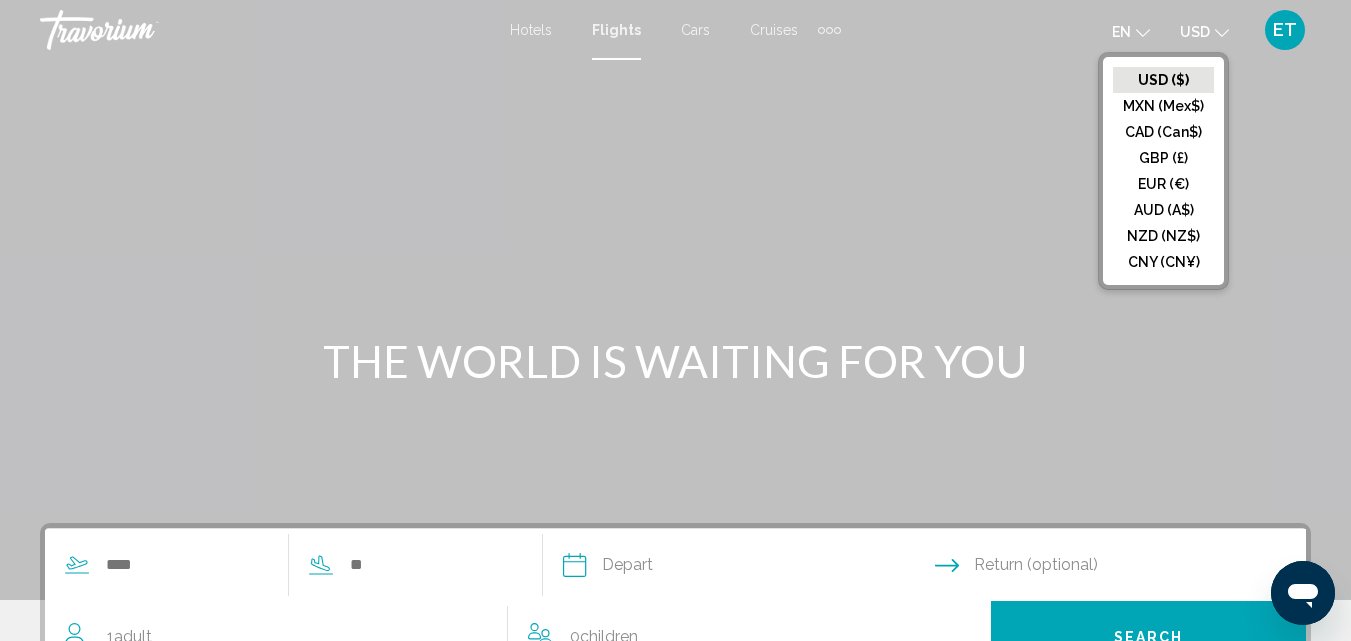click 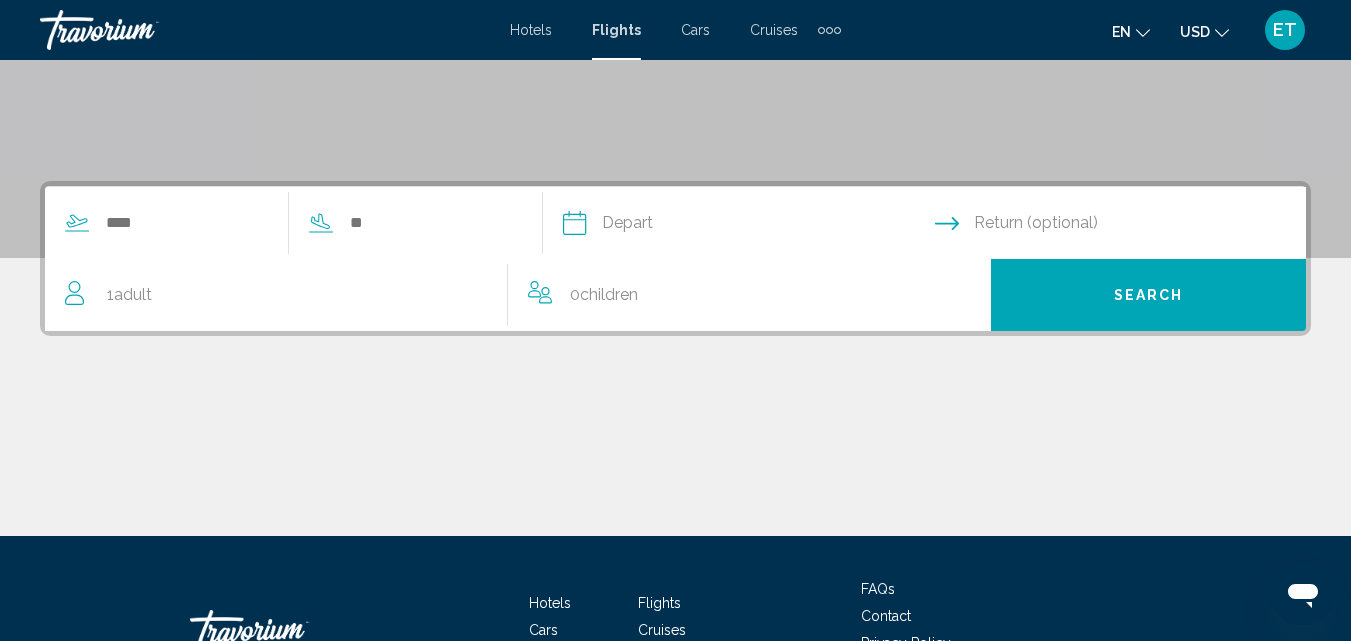 scroll, scrollTop: 407, scrollLeft: 0, axis: vertical 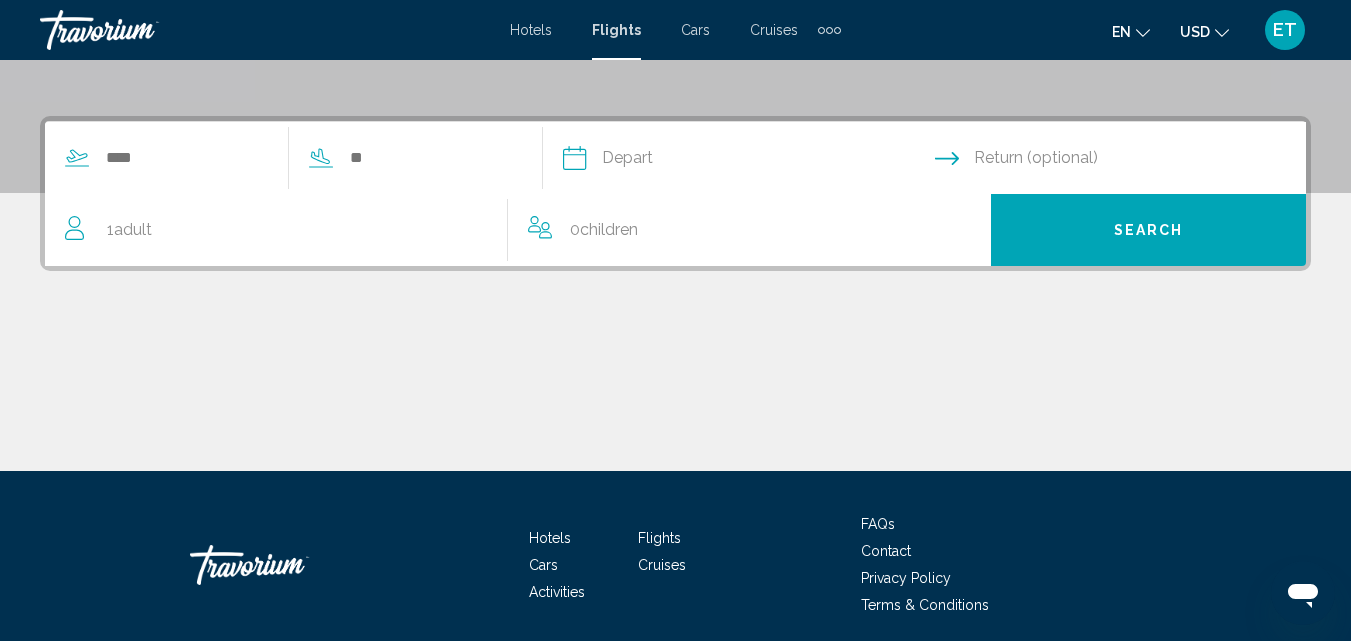 click on "ET" at bounding box center (1285, 30) 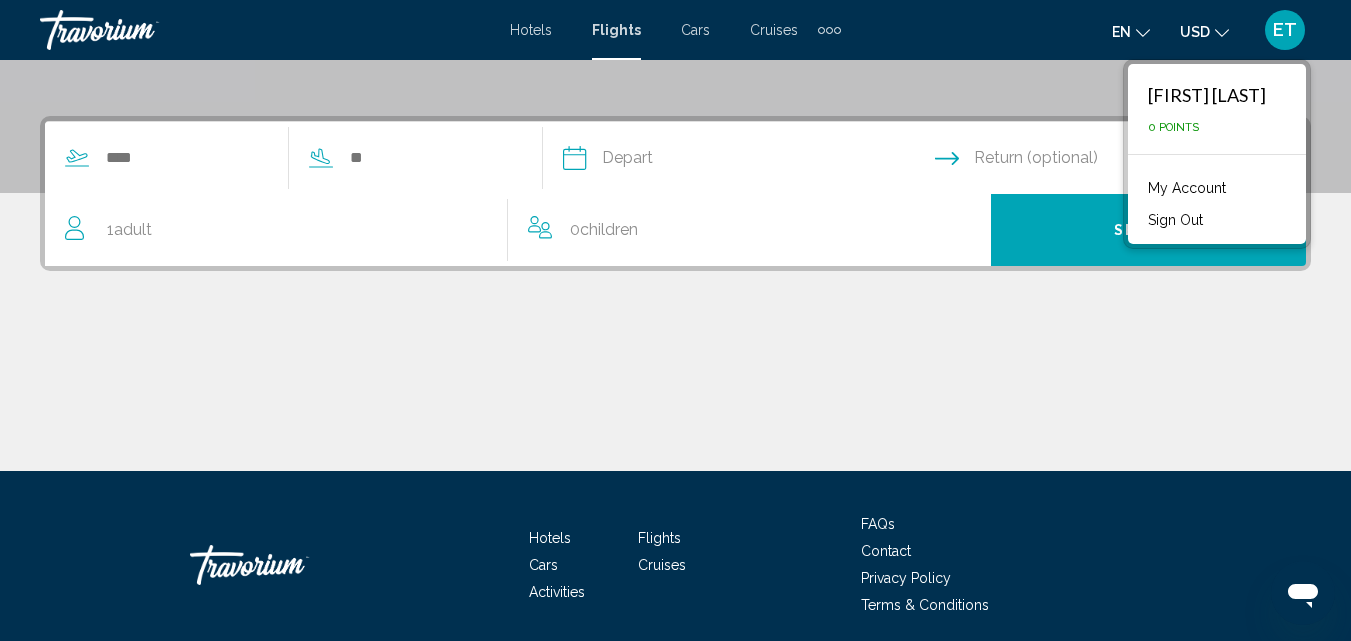 click on "My Account" at bounding box center [1187, 188] 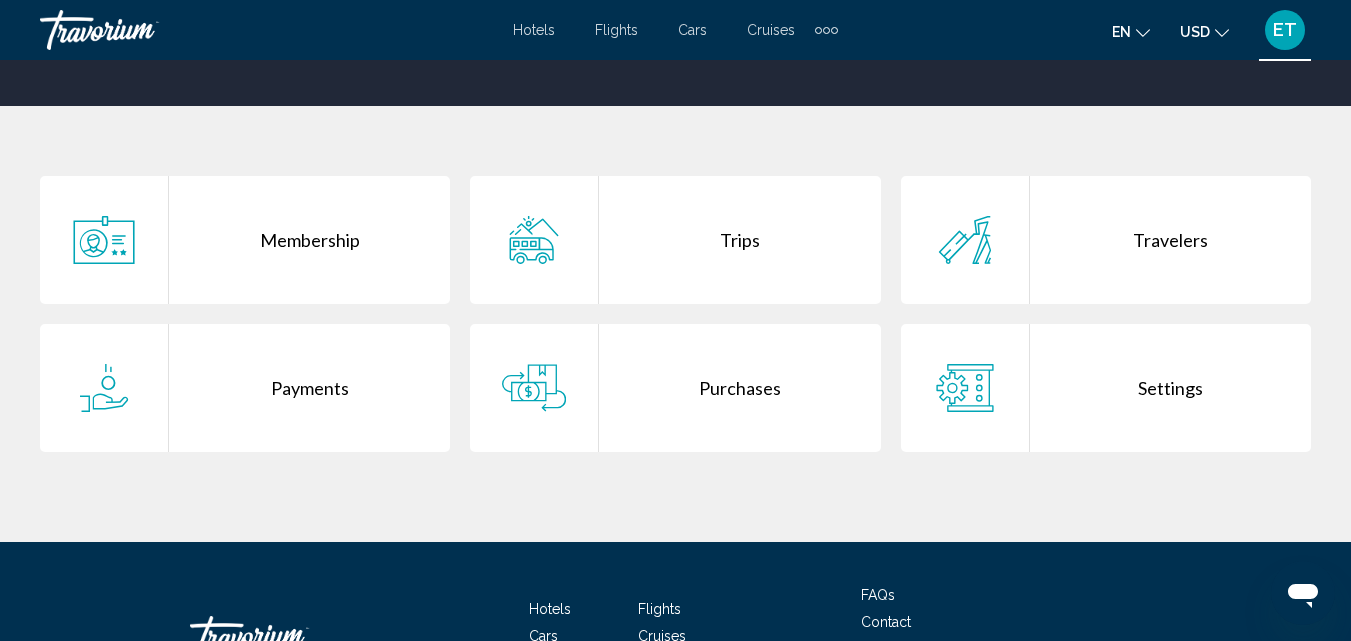 scroll, scrollTop: 386, scrollLeft: 0, axis: vertical 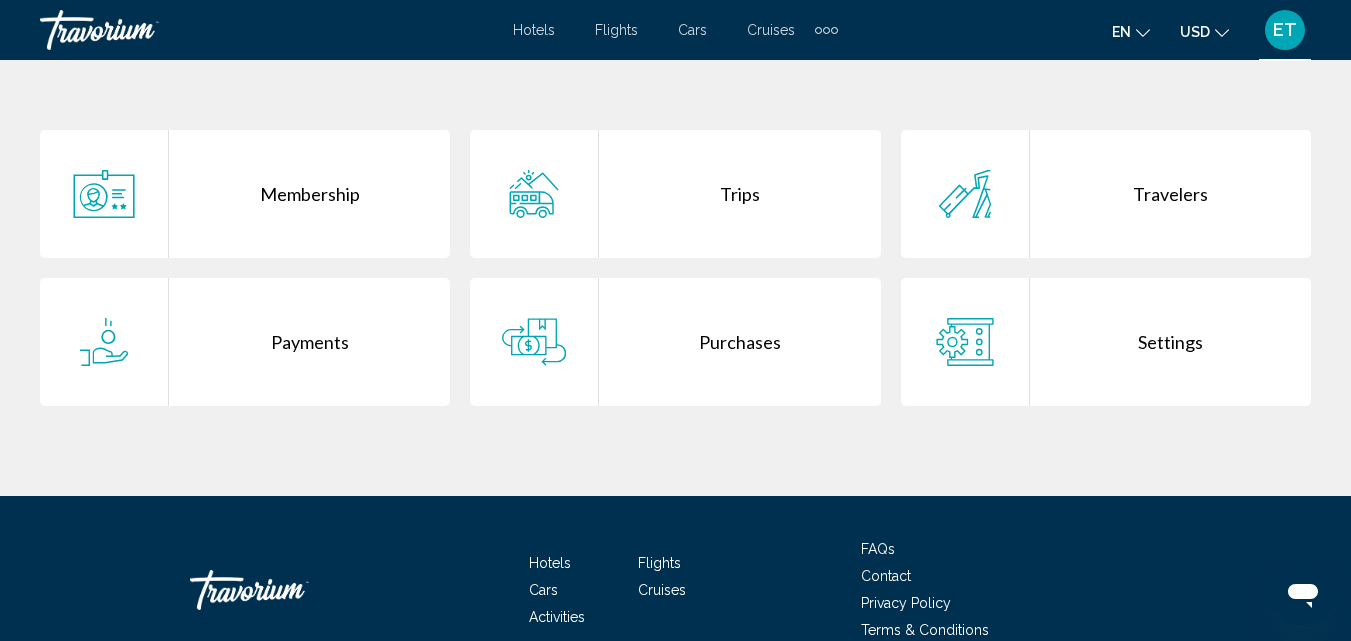 click on "Travelers" at bounding box center [1170, 194] 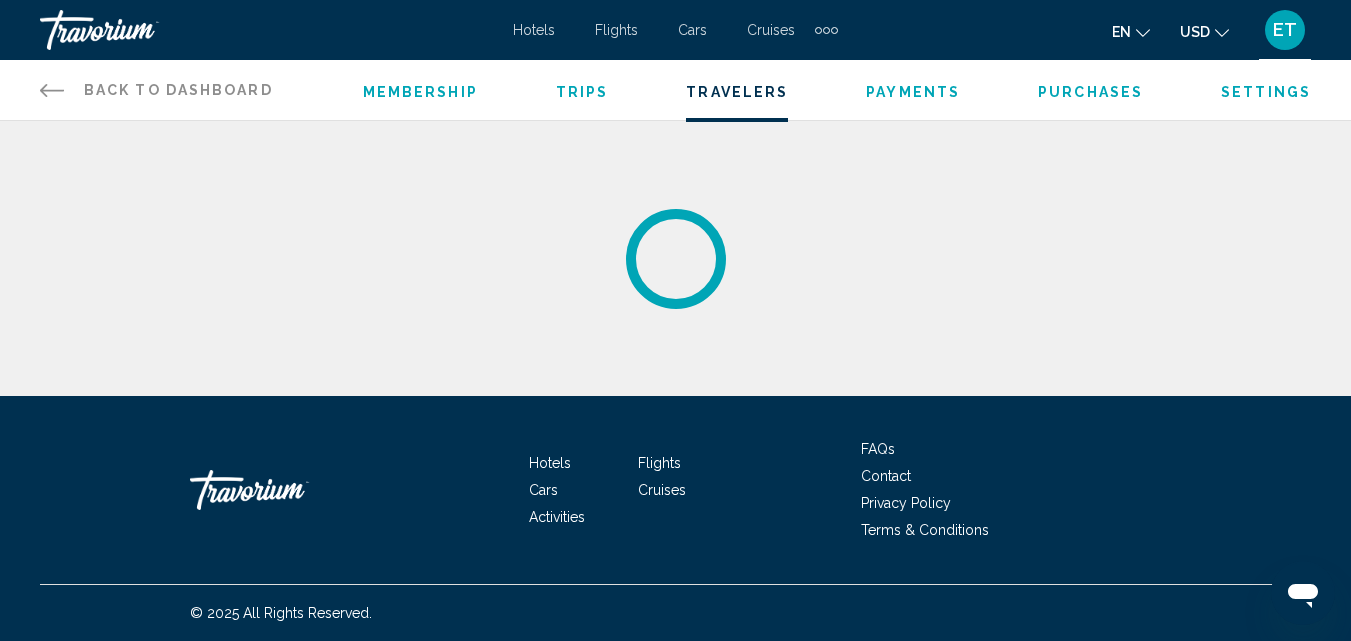 scroll, scrollTop: 0, scrollLeft: 0, axis: both 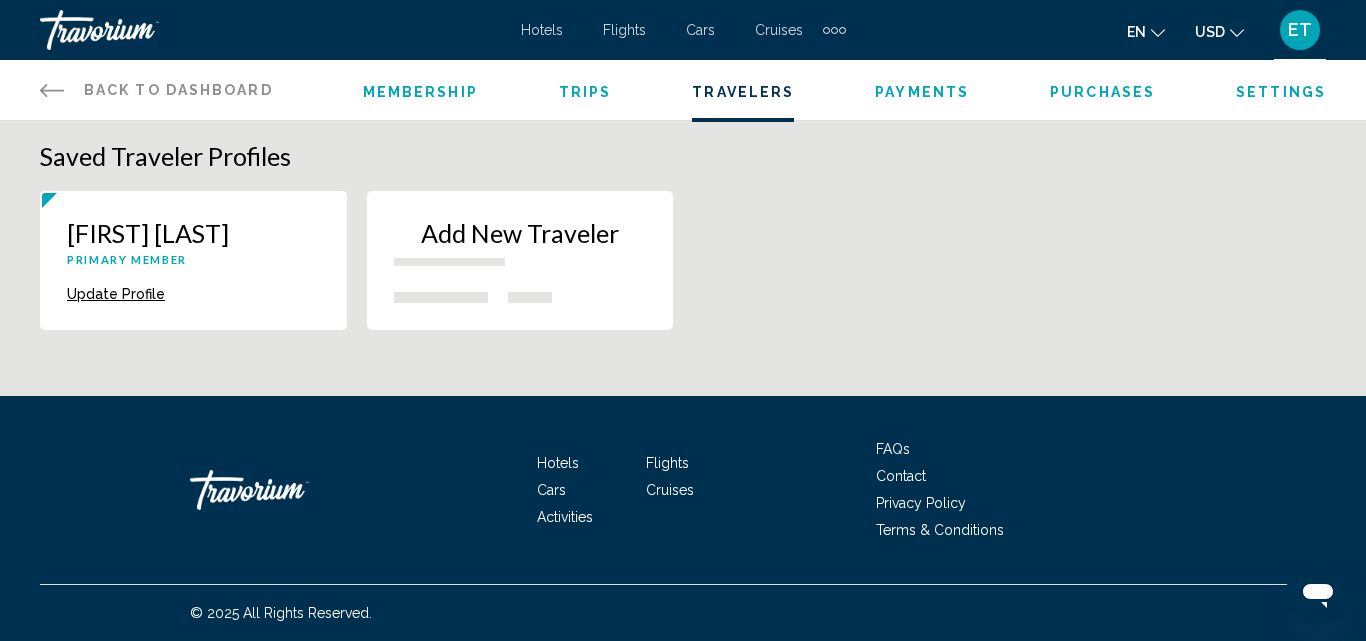 click on "Back to Dashboard" at bounding box center (178, 90) 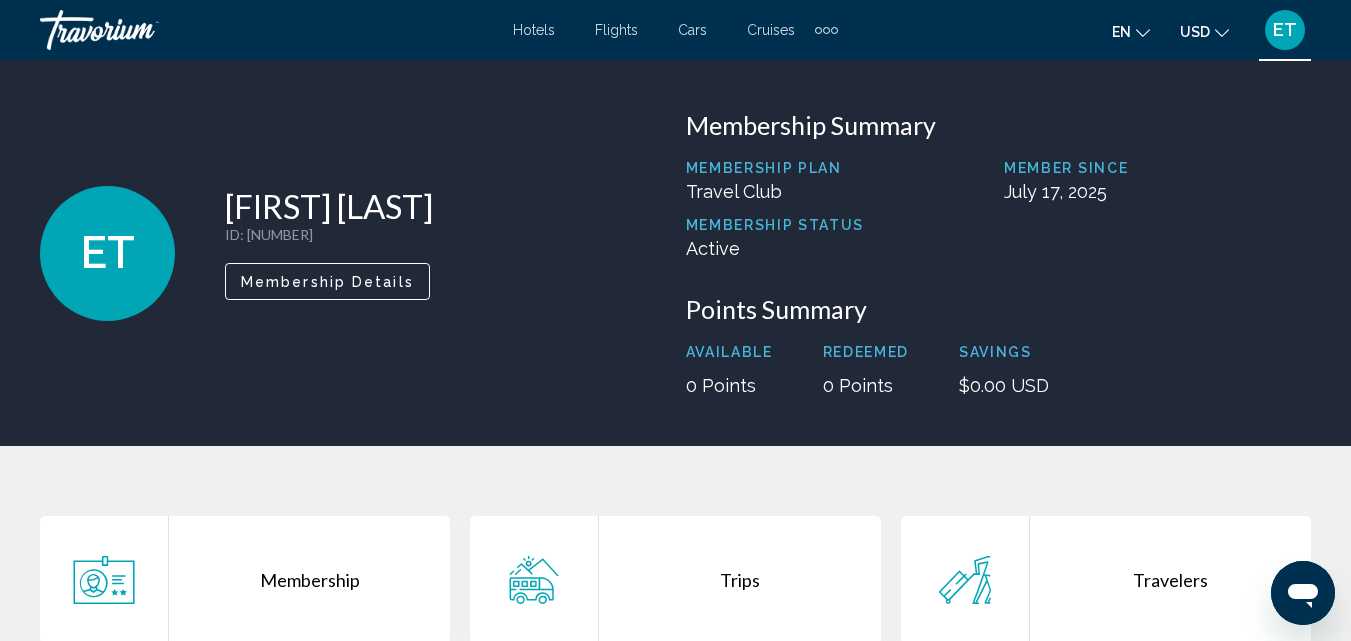 click on "Trips" at bounding box center (739, 580) 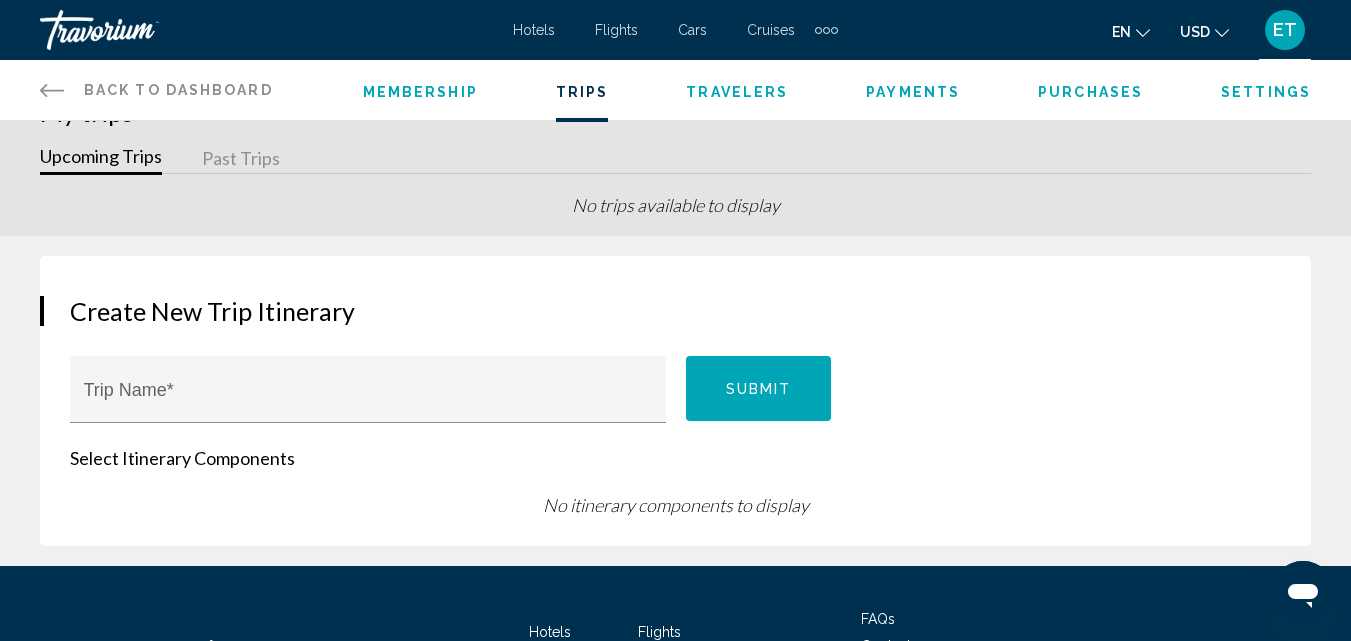 scroll, scrollTop: 14, scrollLeft: 0, axis: vertical 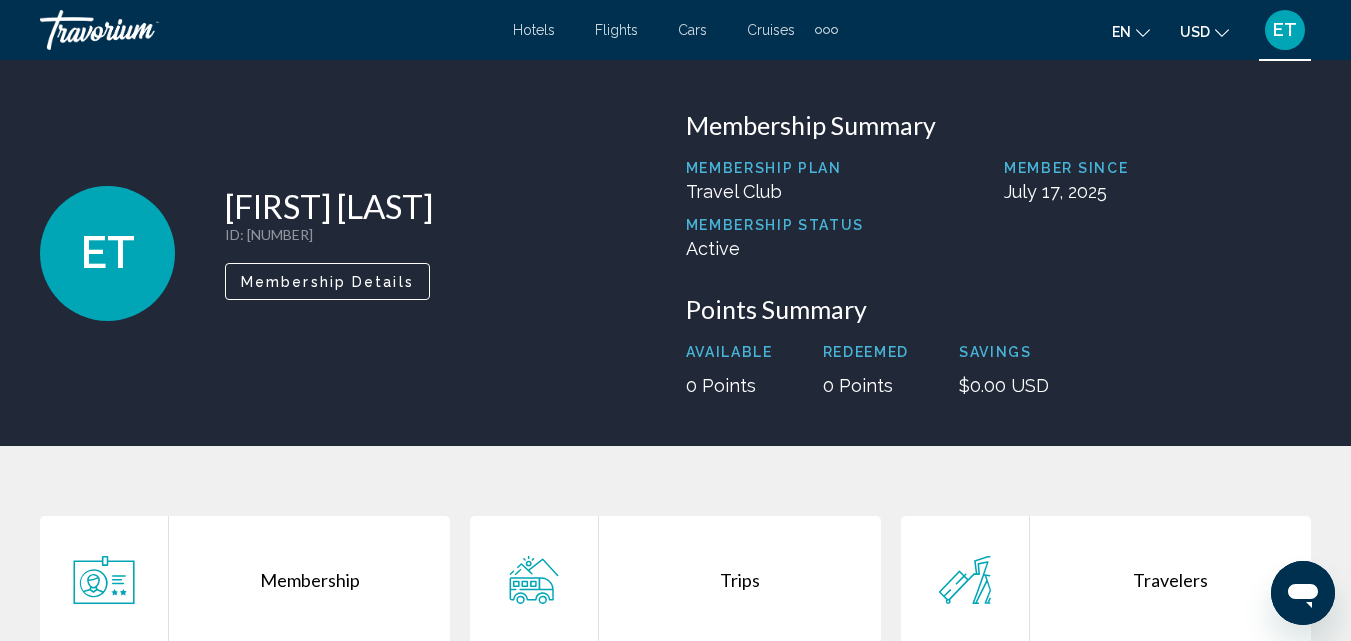 click on "Travelers" at bounding box center [1170, 580] 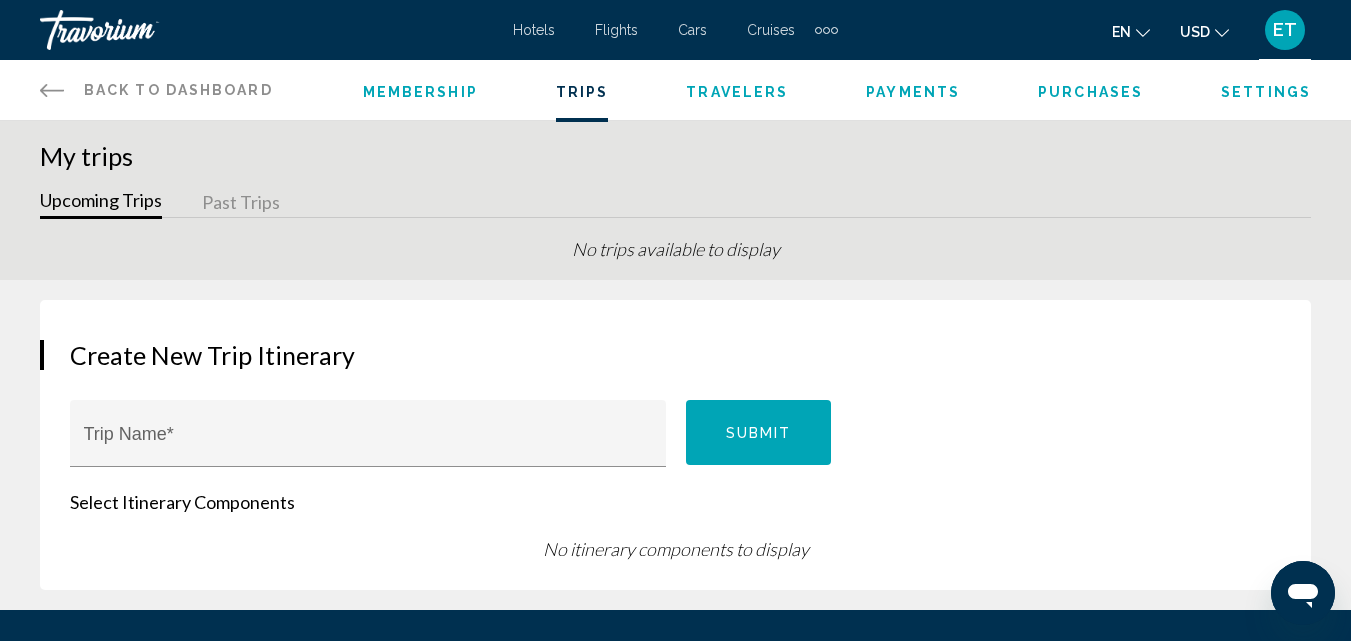 click 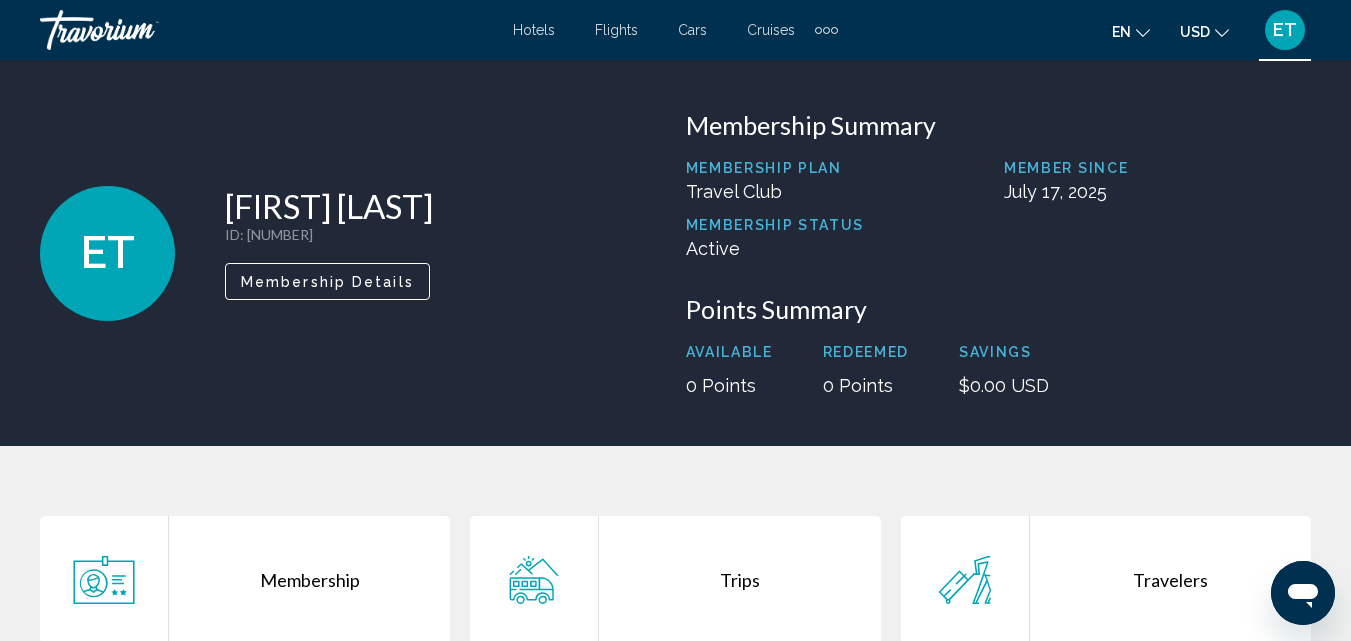 drag, startPoint x: 31, startPoint y: 2, endPoint x: 359, endPoint y: 127, distance: 351.01138 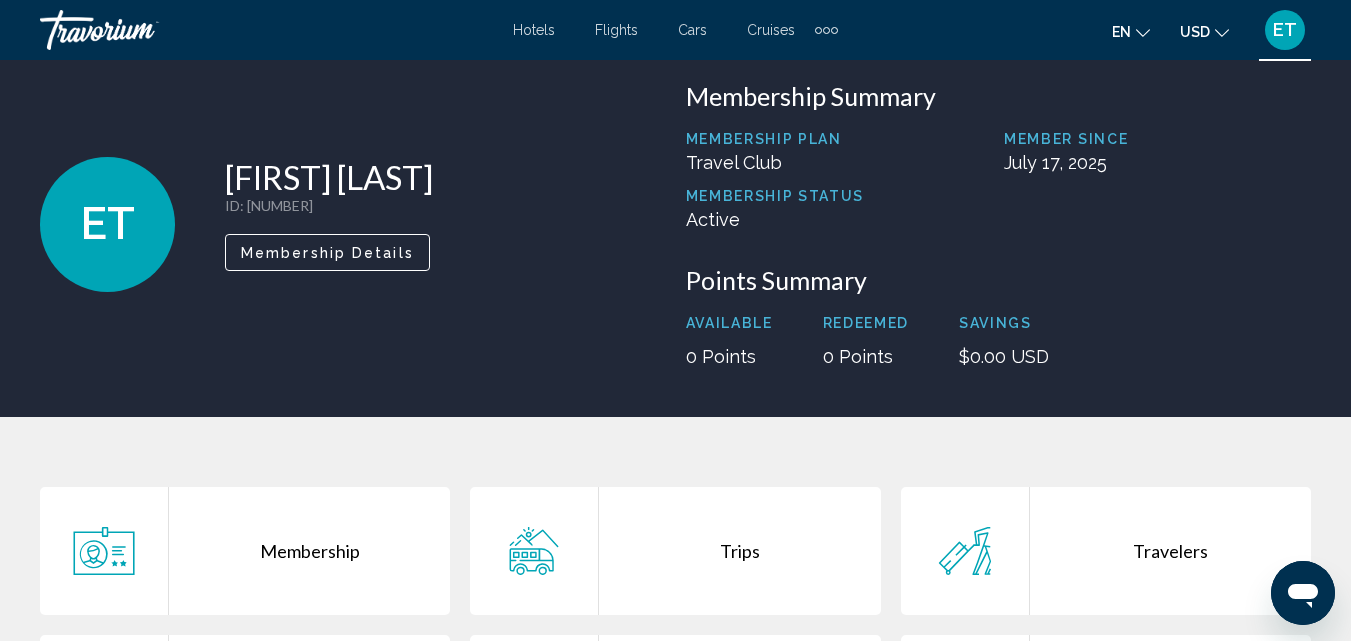 scroll, scrollTop: 0, scrollLeft: 0, axis: both 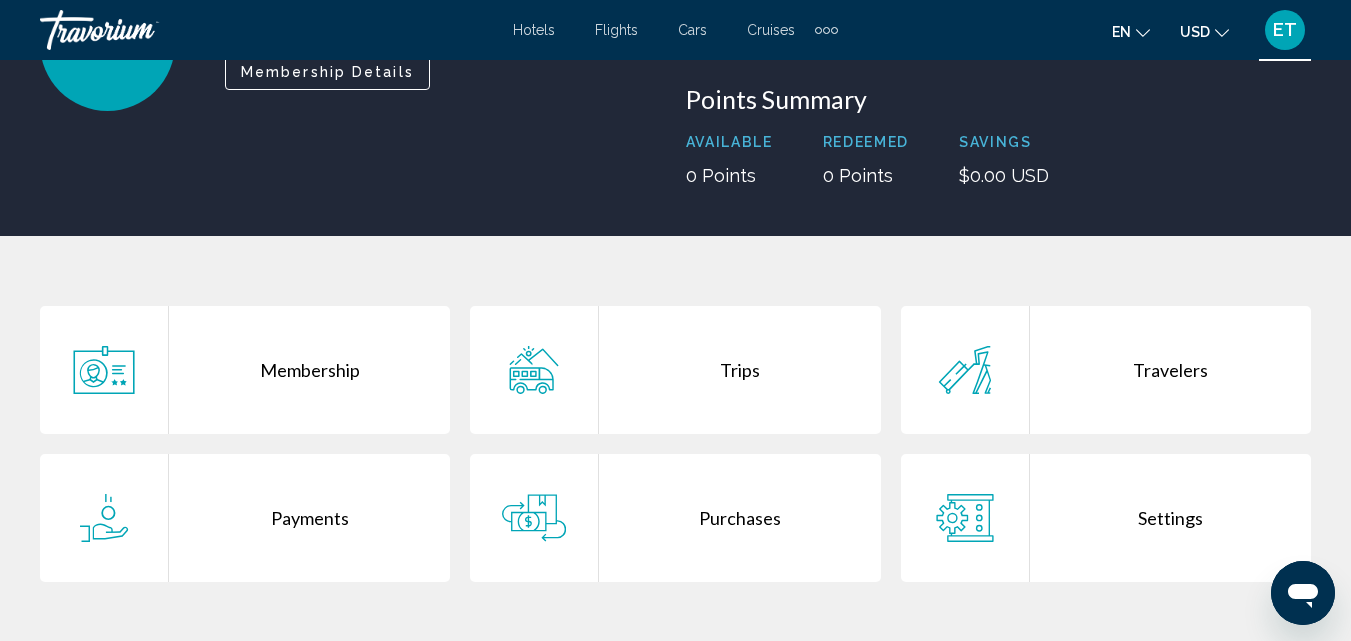 click on "Purchases" at bounding box center (739, 518) 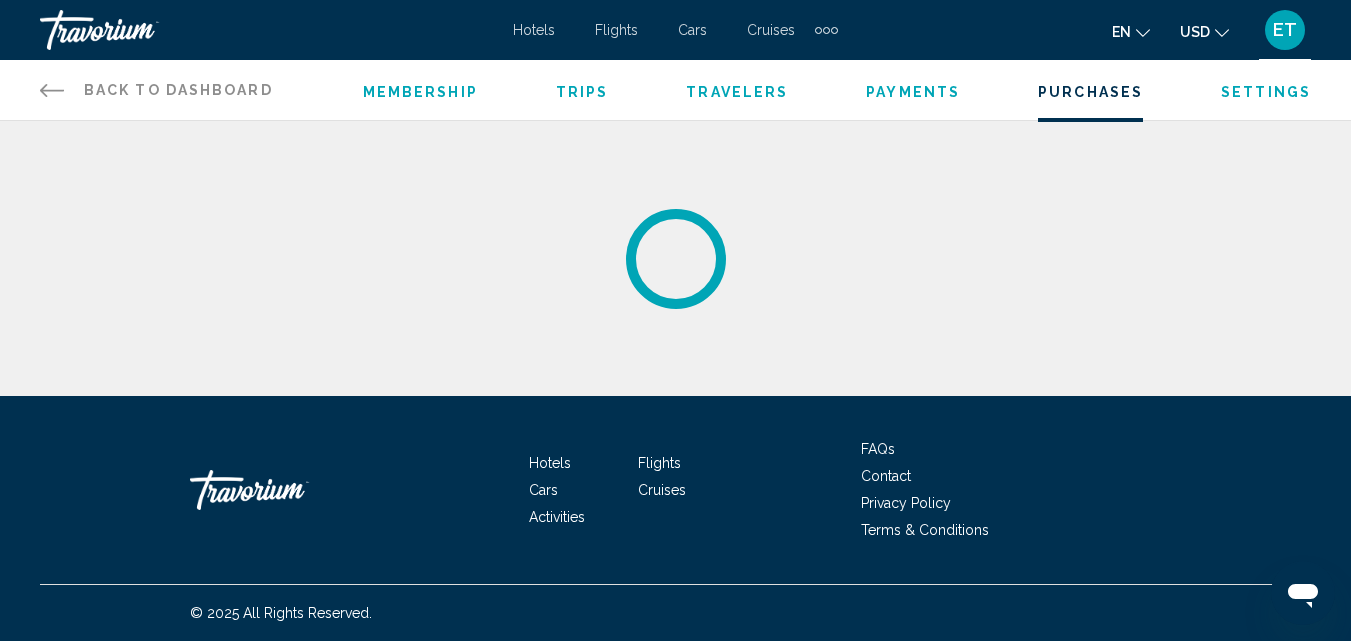 scroll, scrollTop: 0, scrollLeft: 0, axis: both 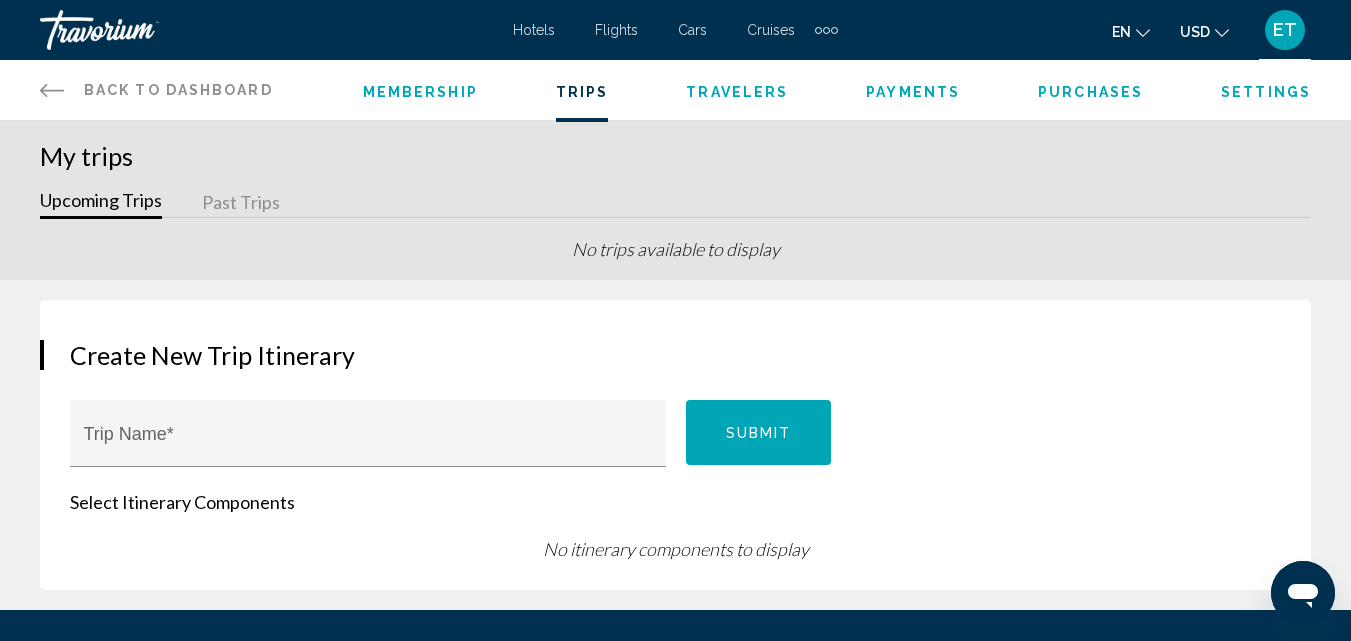 click on "Past Trips" at bounding box center (241, 203) 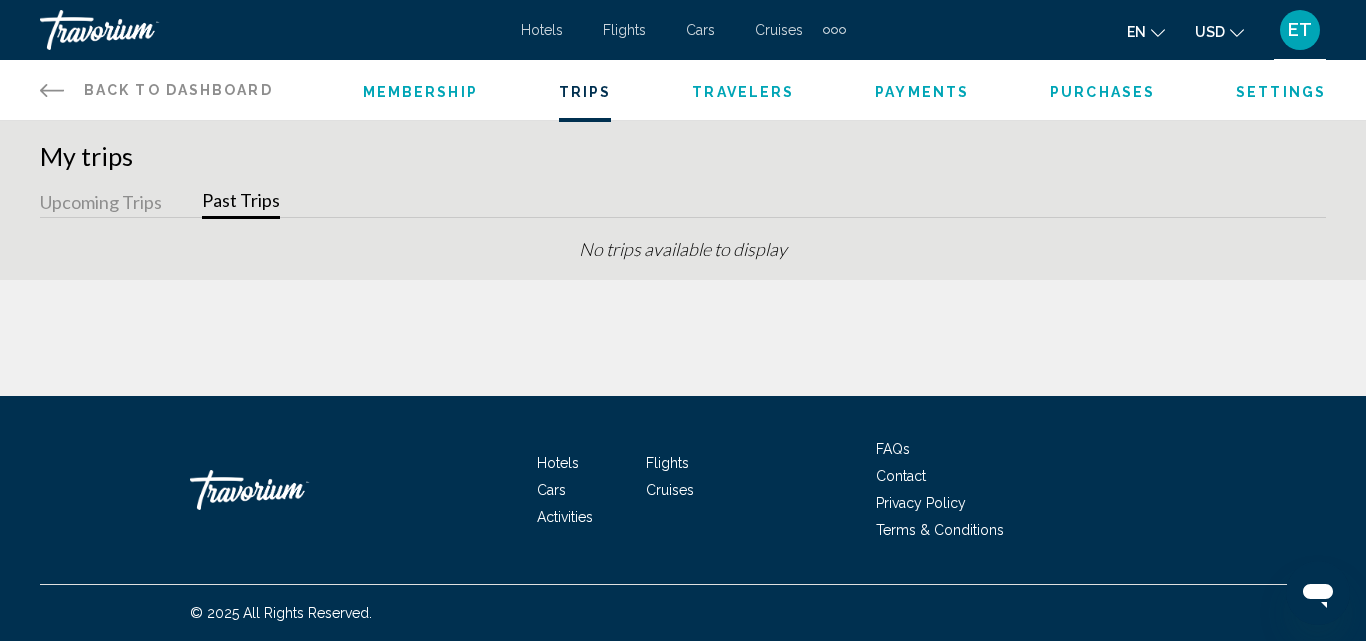 click on "Upcoming Trips" at bounding box center (101, 203) 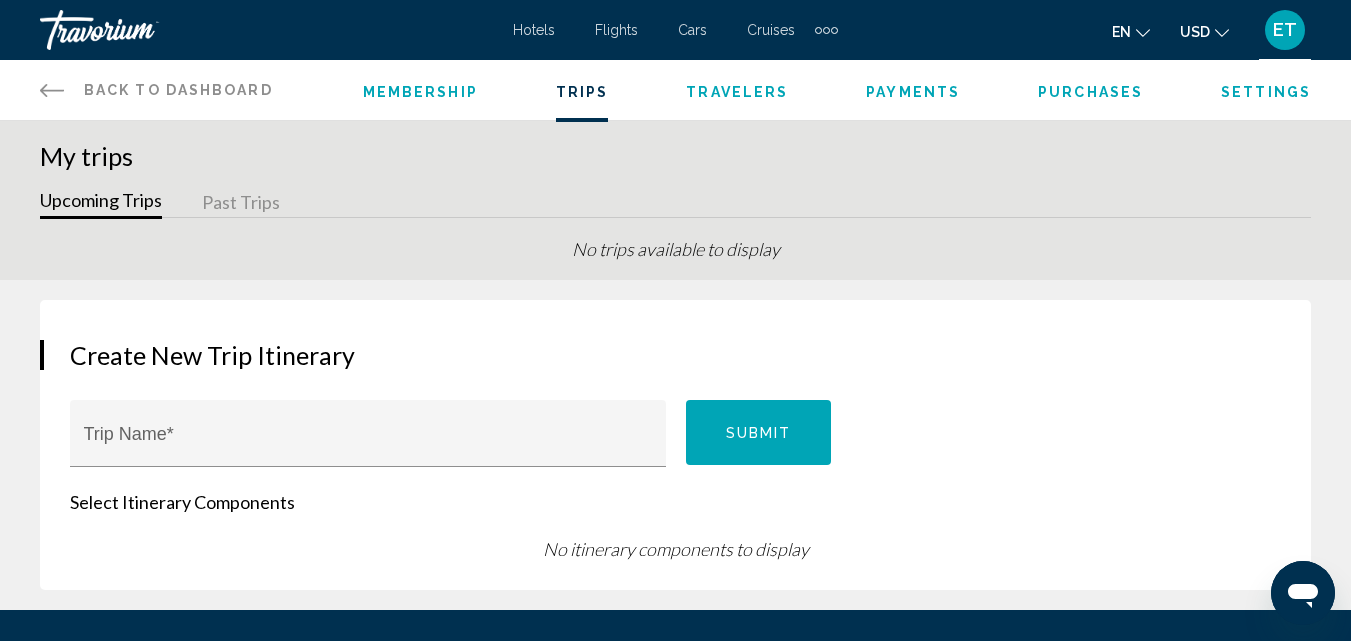 click 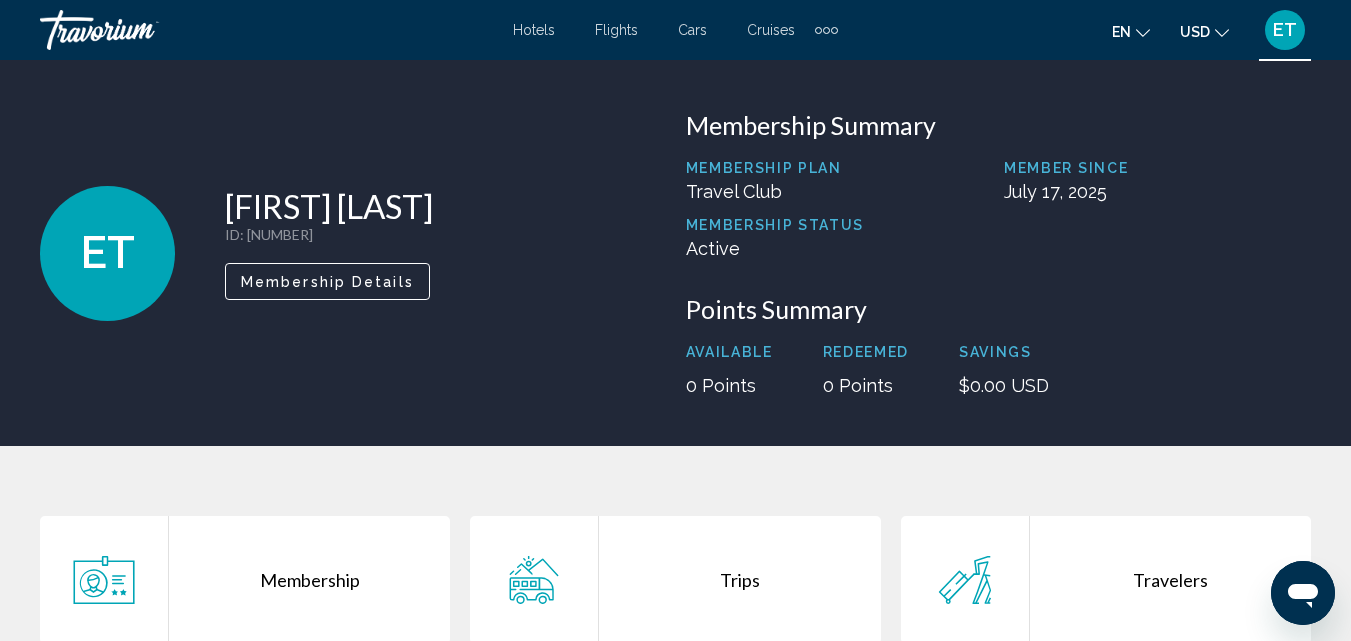 drag, startPoint x: 26, startPoint y: 0, endPoint x: 344, endPoint y: 143, distance: 348.6732 